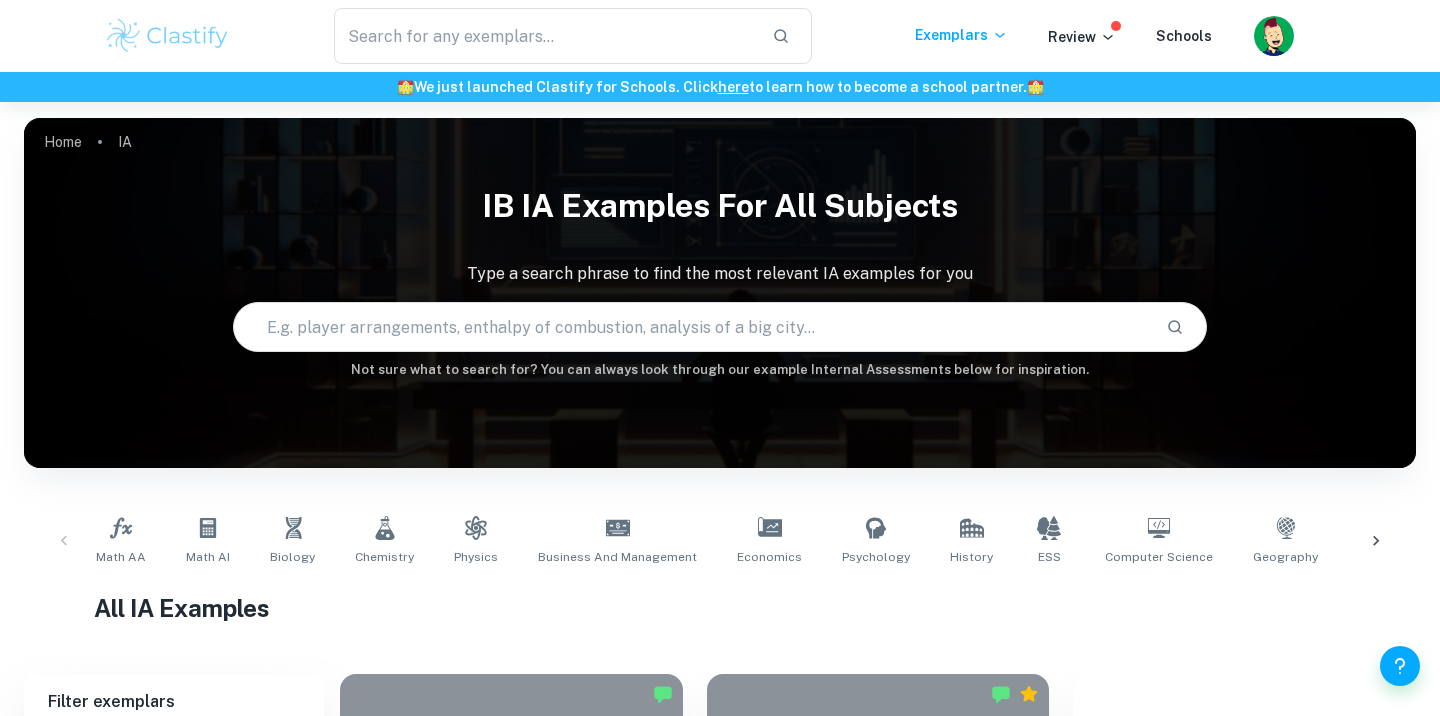scroll, scrollTop: 0, scrollLeft: 0, axis: both 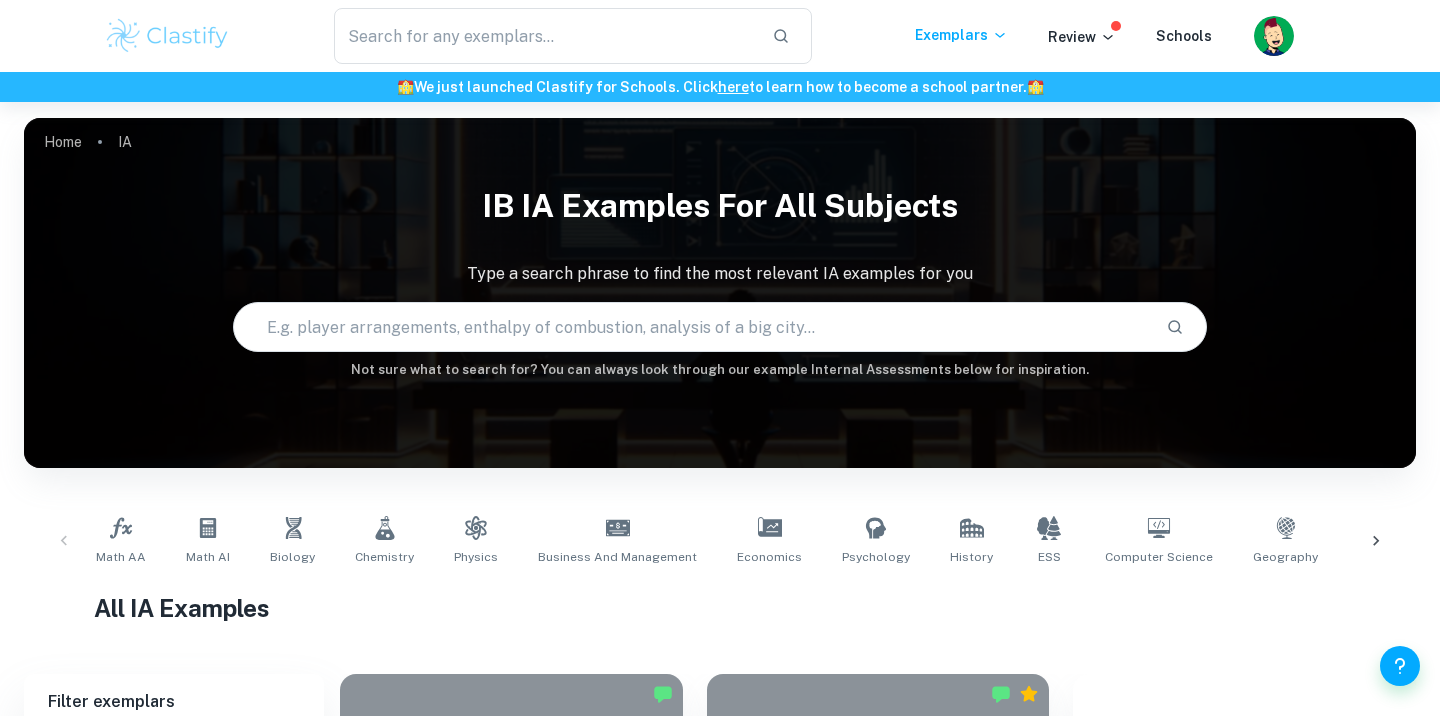 click at bounding box center (692, 327) 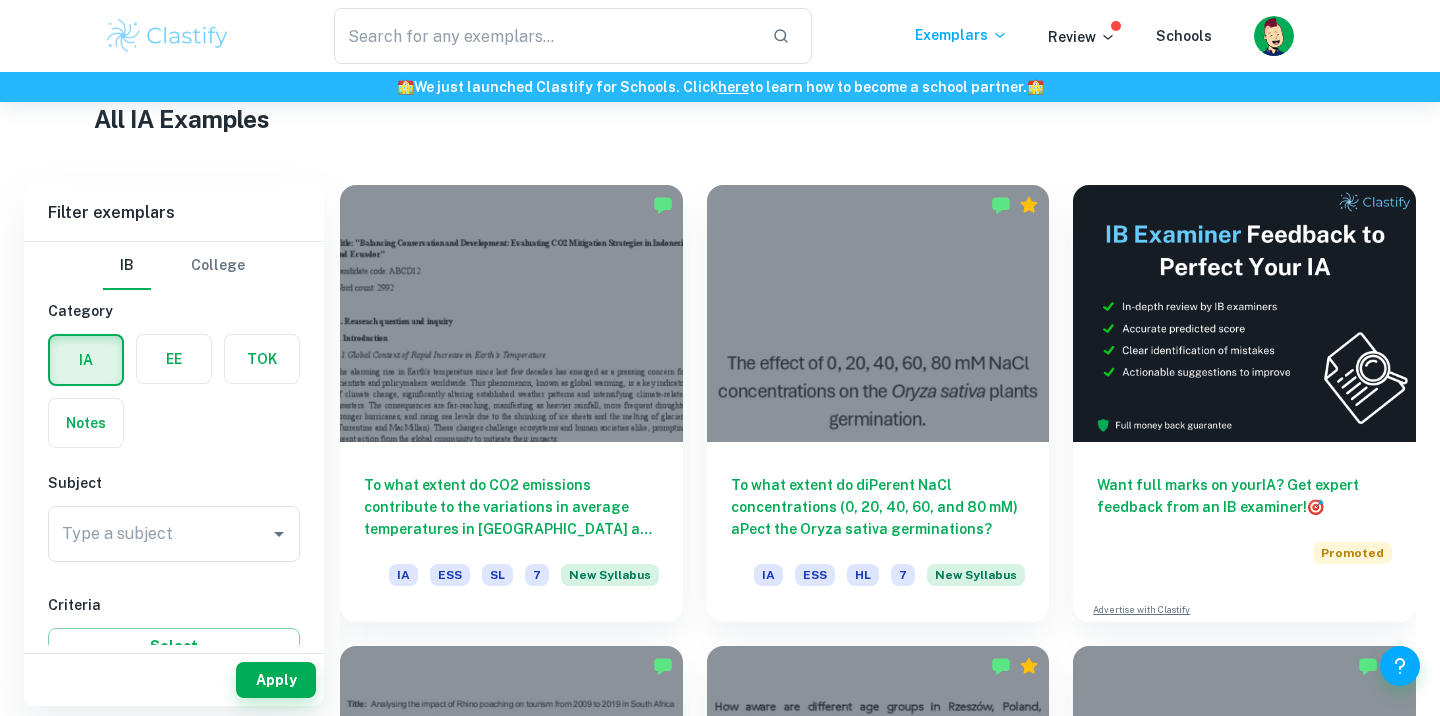 scroll, scrollTop: 625, scrollLeft: 0, axis: vertical 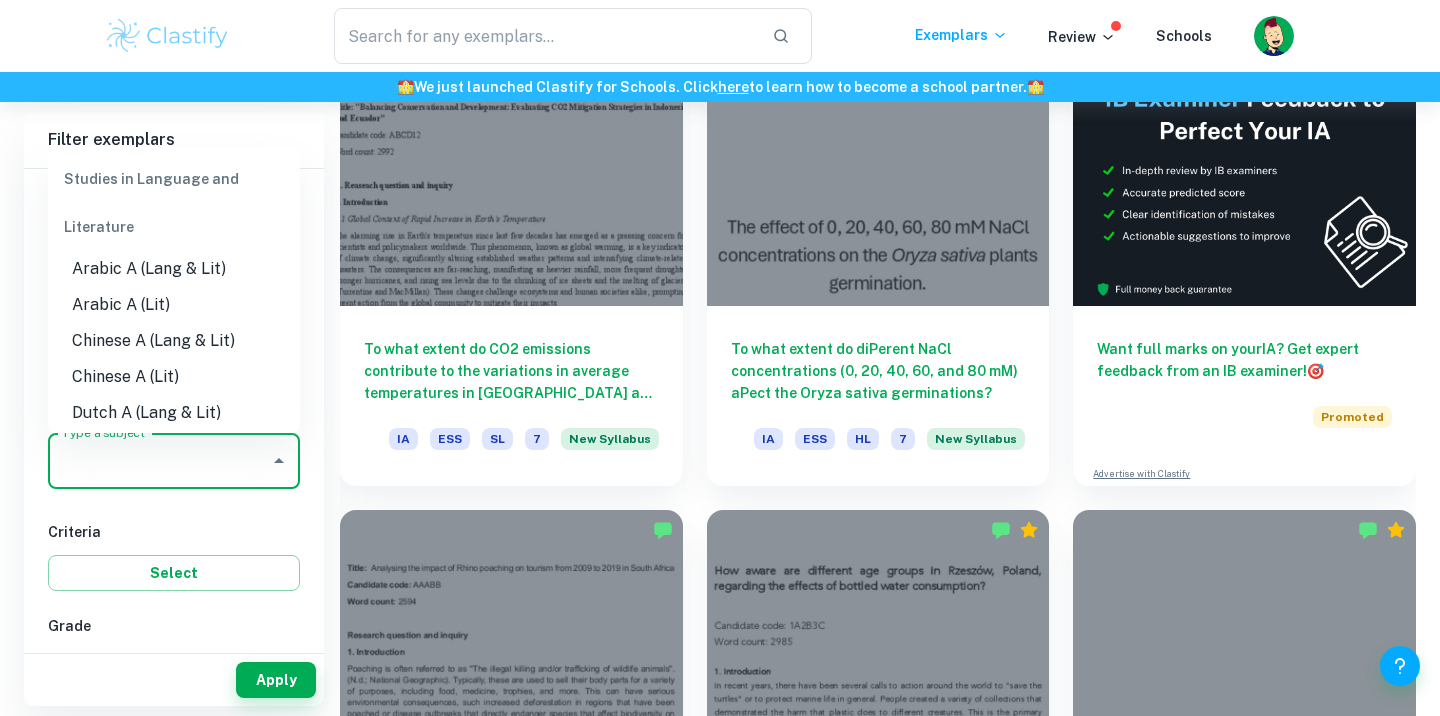 click on "Type a subject Type a subject" at bounding box center (174, 461) 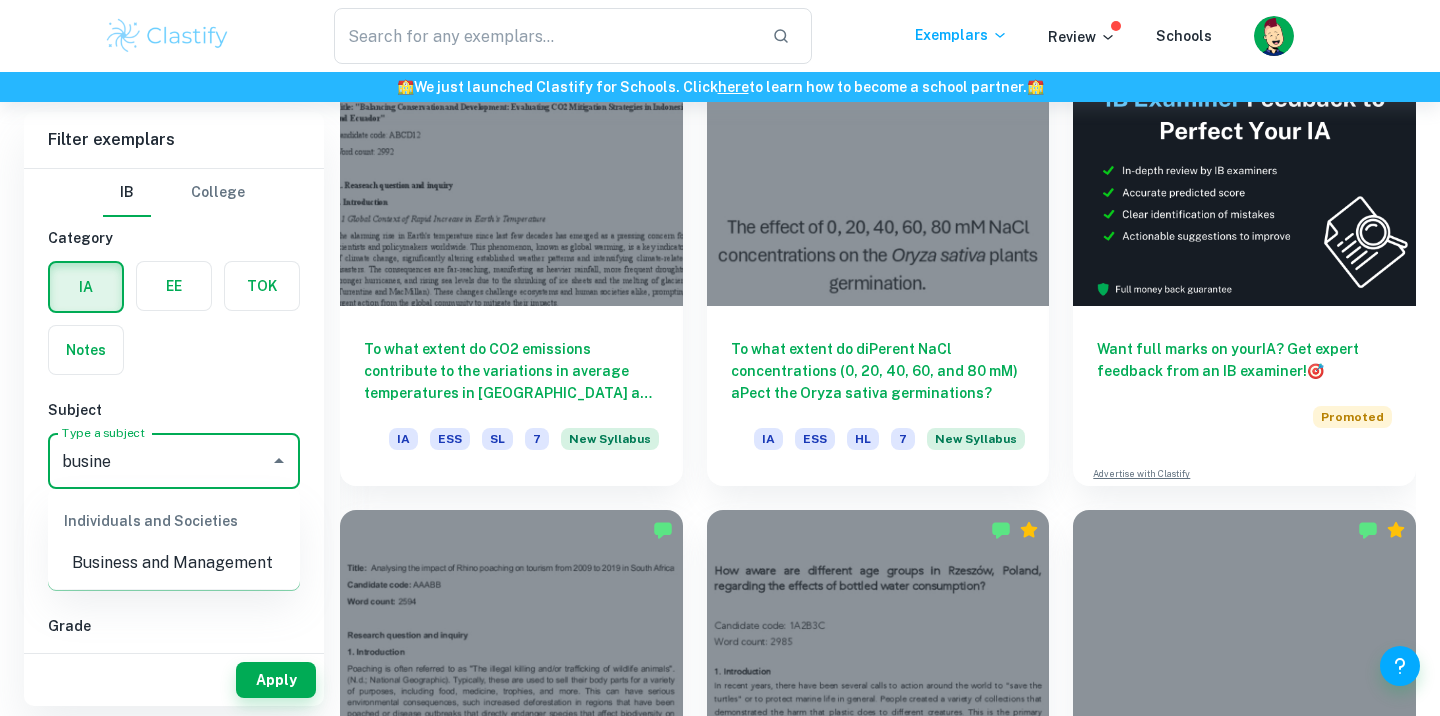 click on "Business and Management" at bounding box center (174, 563) 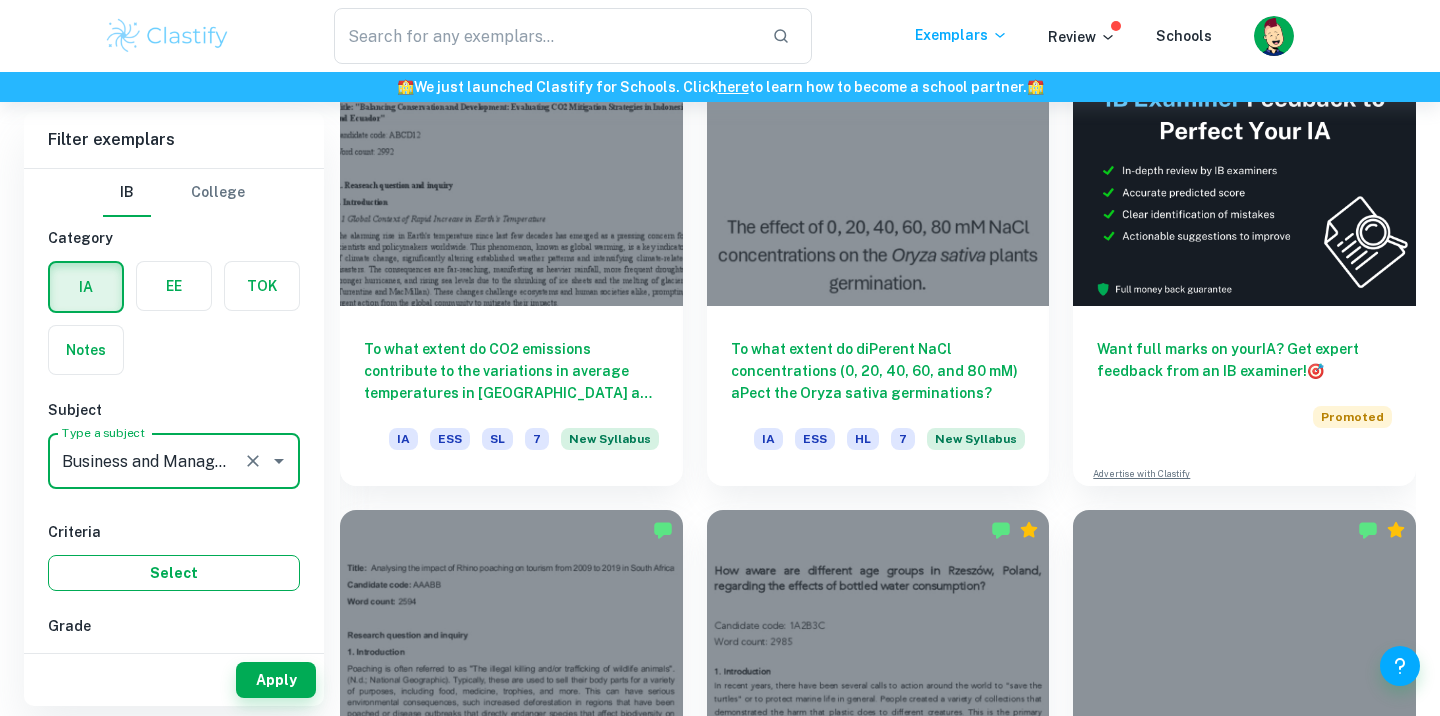 type on "Business and Management" 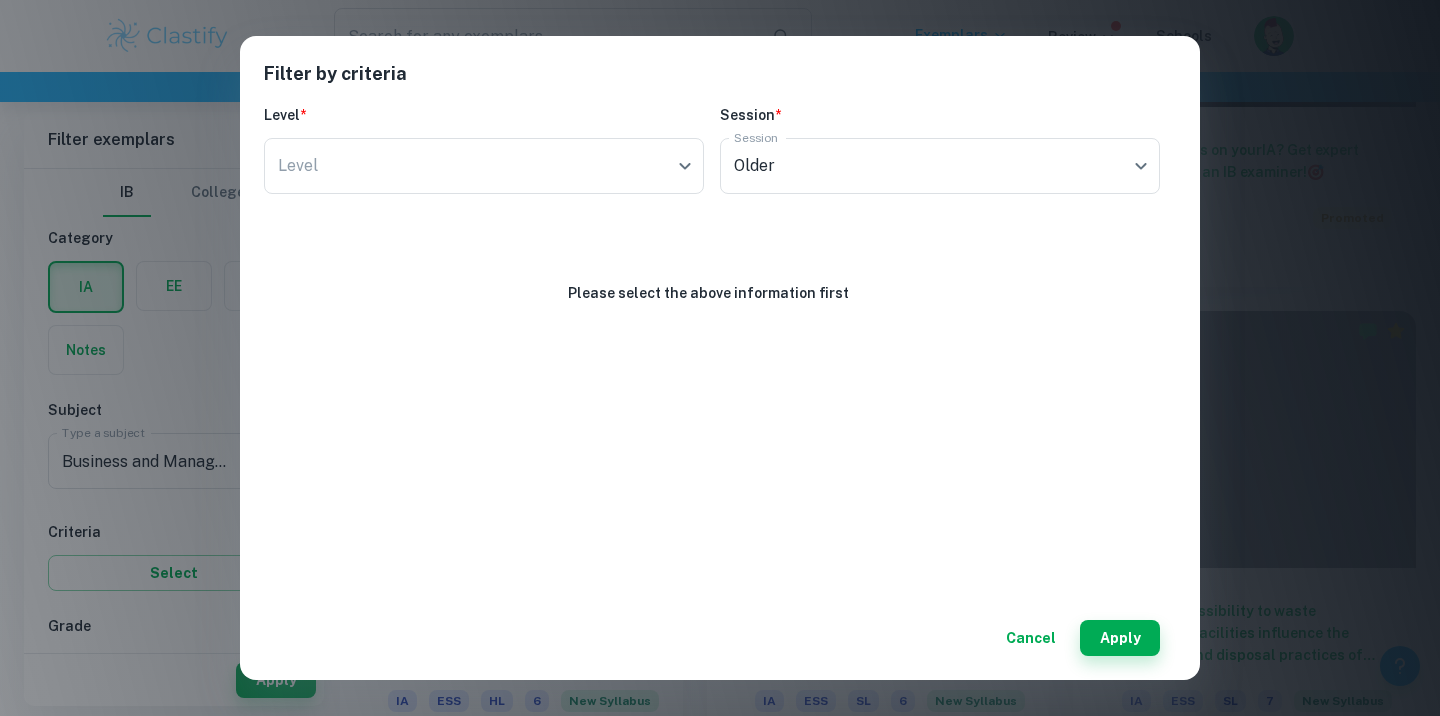scroll, scrollTop: 845, scrollLeft: 0, axis: vertical 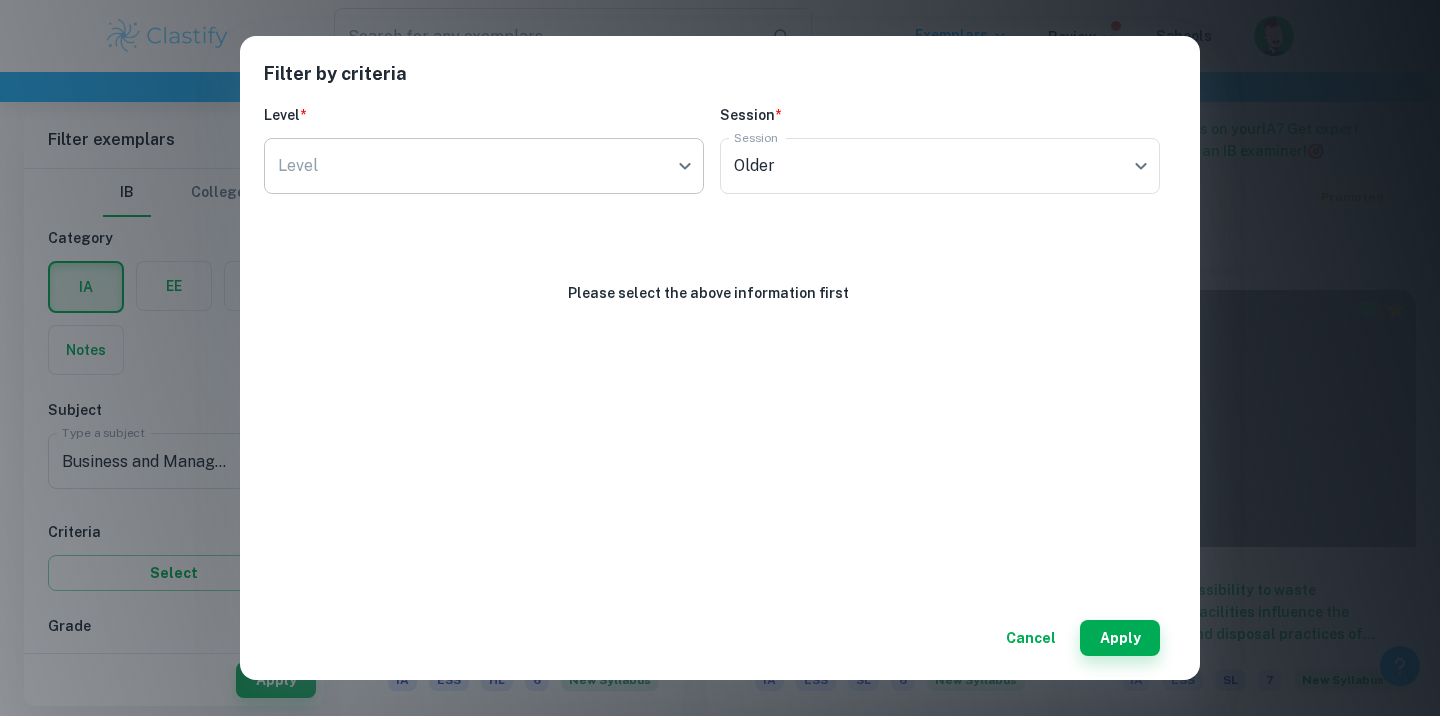 click on "We value your privacy We use cookies to enhance your browsing experience, serve personalised ads or content, and analyse our traffic. By clicking "Accept All", you consent to our use of cookies.   Cookie Policy Customise   Reject All   Accept All   Customise Consent Preferences   We use cookies to help you navigate efficiently and perform certain functions. You will find detailed information about all cookies under each consent category below. The cookies that are categorised as "Necessary" are stored on your browser as they are essential for enabling the basic functionalities of the site. ...  Show more For more information on how Google's third-party cookies operate and handle your data, see:   Google Privacy Policy Necessary Always Active Necessary cookies are required to enable the basic features of this site, such as providing secure log-in or adjusting your consent preferences. These cookies do not store any personally identifiable data. Functional Analytics Performance Advertisement Uncategorised" at bounding box center (720, -385) 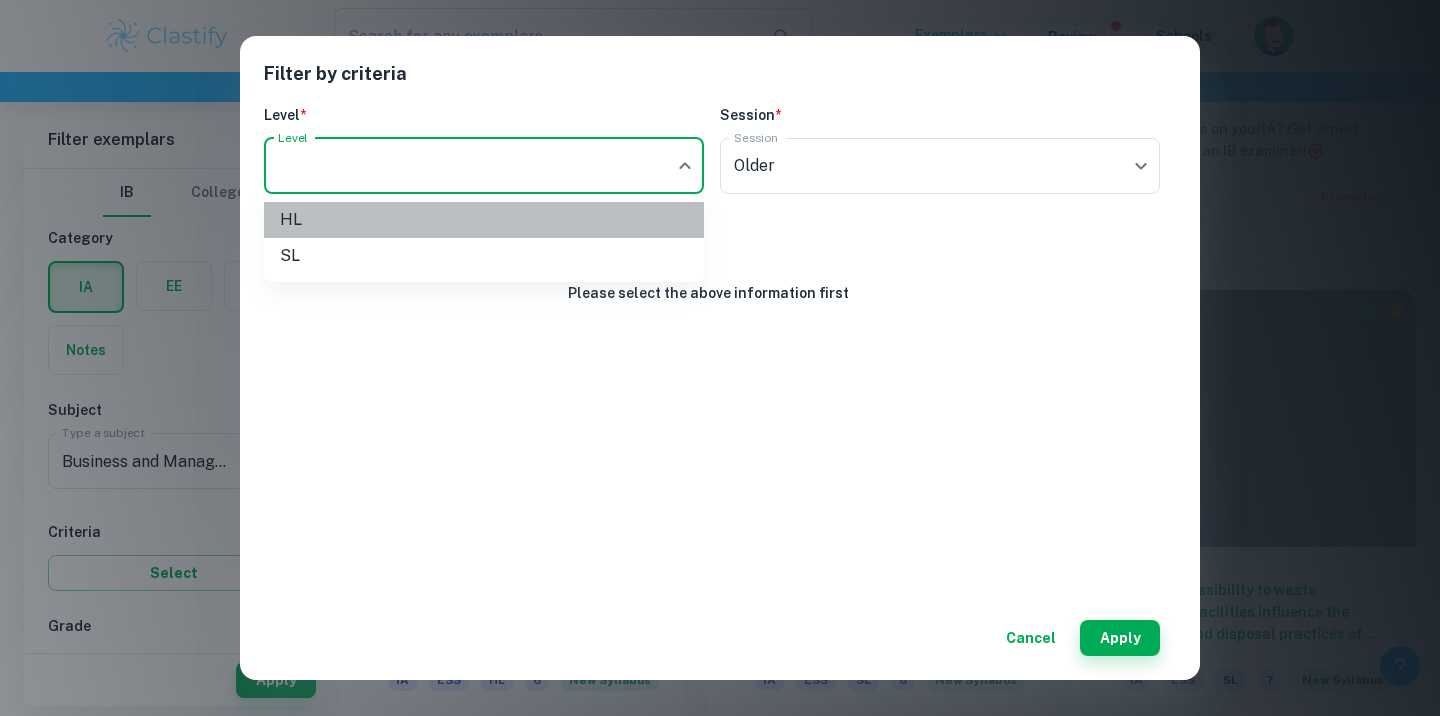 click on "HL" at bounding box center [484, 220] 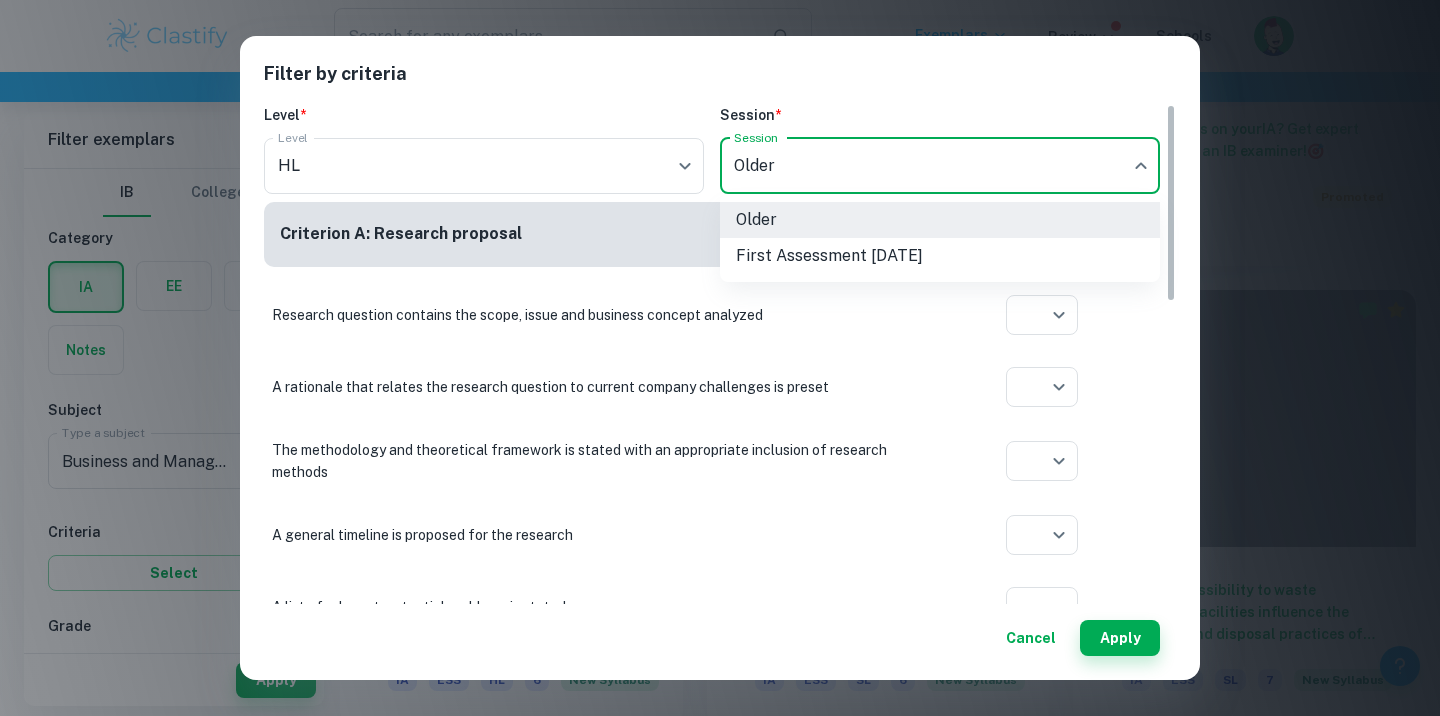 click on "We value your privacy We use cookies to enhance your browsing experience, serve personalised ads or content, and analyse our traffic. By clicking "Accept All", you consent to our use of cookies.   Cookie Policy Customise   Reject All   Accept All   Customise Consent Preferences   We use cookies to help you navigate efficiently and perform certain functions. You will find detailed information about all cookies under each consent category below. The cookies that are categorised as "Necessary" are stored on your browser as they are essential for enabling the basic functionalities of the site. ...  Show more For more information on how Google's third-party cookies operate and handle your data, see:   Google Privacy Policy Necessary Always Active Necessary cookies are required to enable the basic features of this site, such as providing secure log-in or adjusting your consent preferences. These cookies do not store any personally identifiable data. Functional Analytics Performance Advertisement Uncategorised" at bounding box center (720, -385) 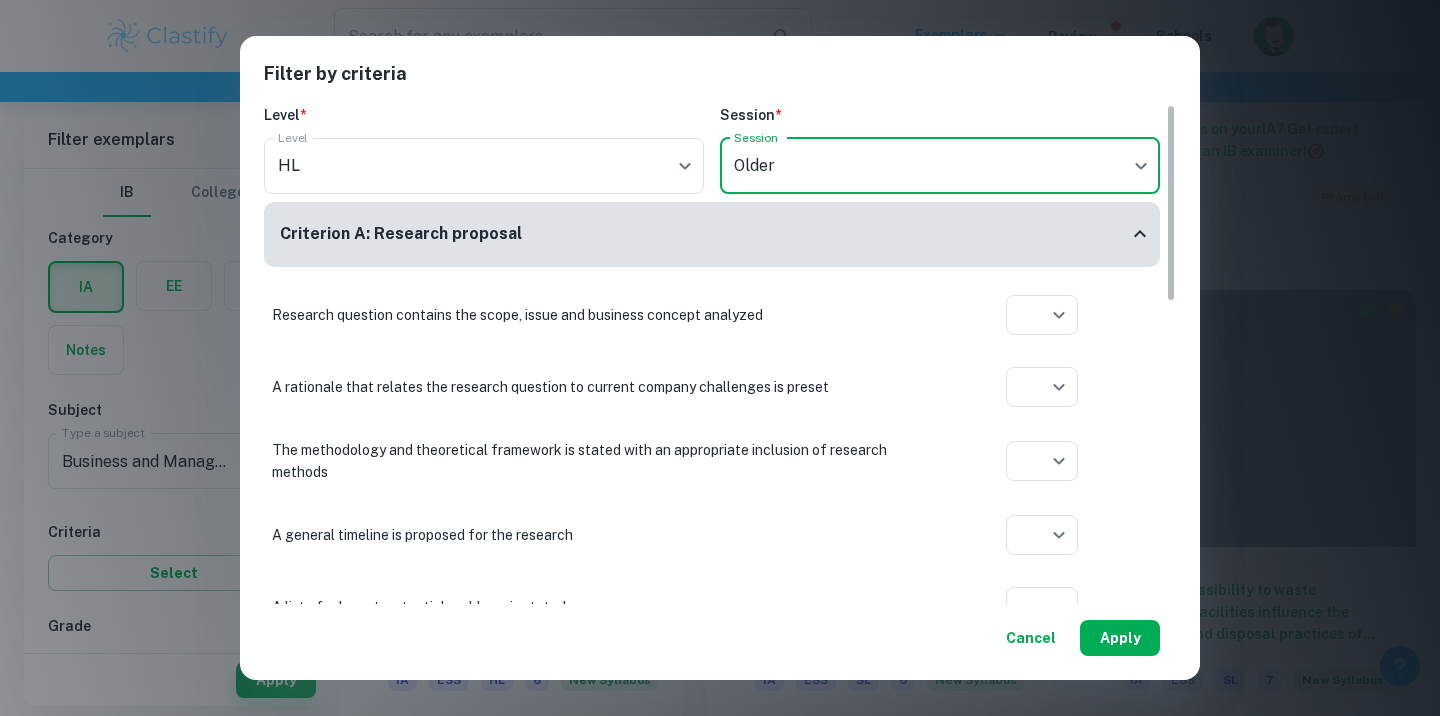 click on "Apply" at bounding box center [1120, 638] 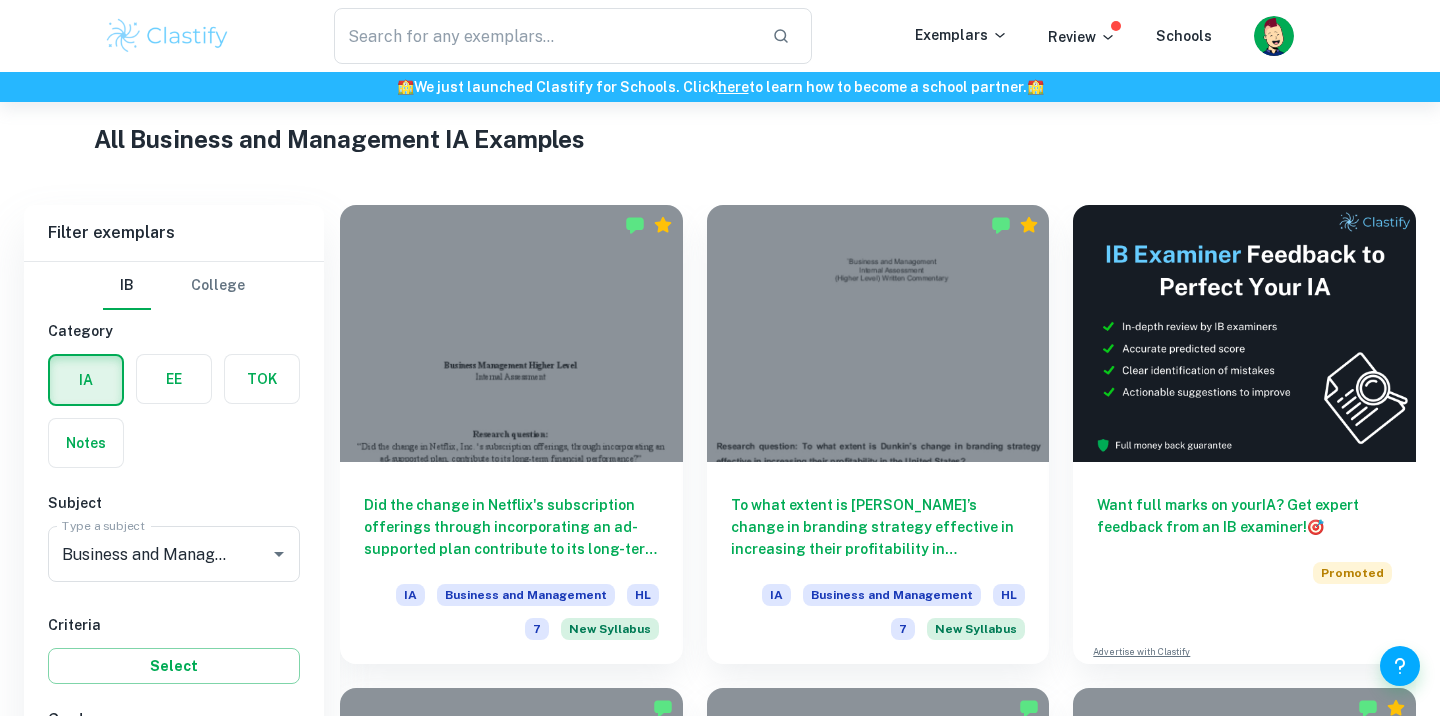 scroll, scrollTop: 611, scrollLeft: 0, axis: vertical 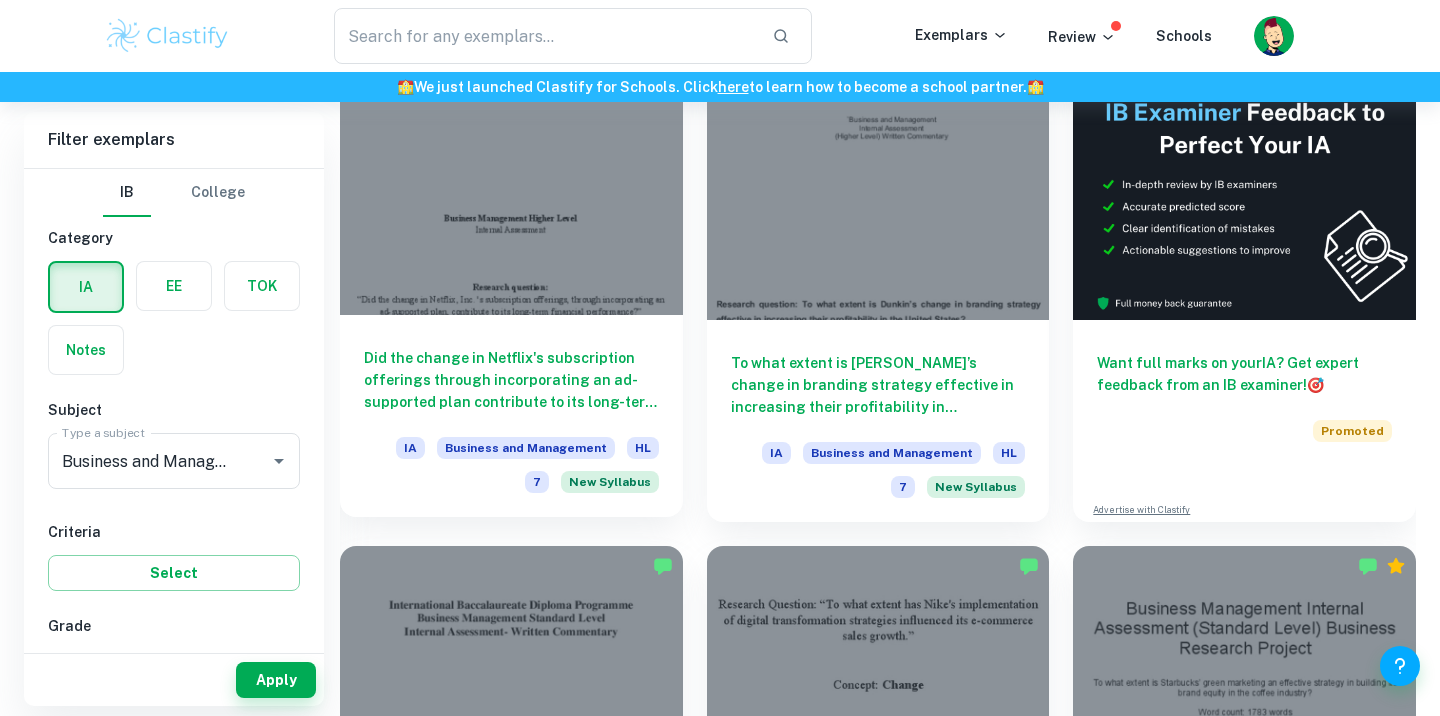 click on "Did the change in Netflix's subscription offerings through incorporating an ad-supported
plan contribute to its long-term financial performance?" at bounding box center (511, 380) 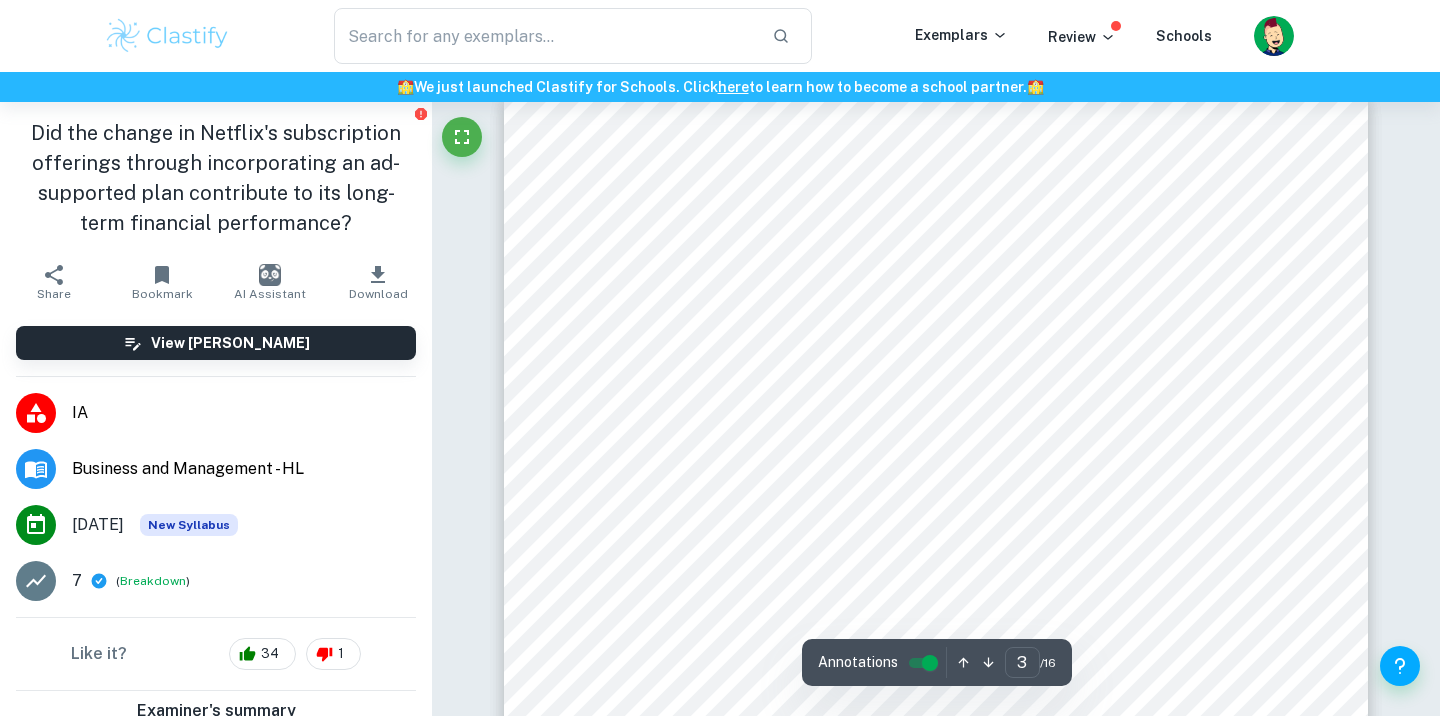 scroll, scrollTop: 2670, scrollLeft: 0, axis: vertical 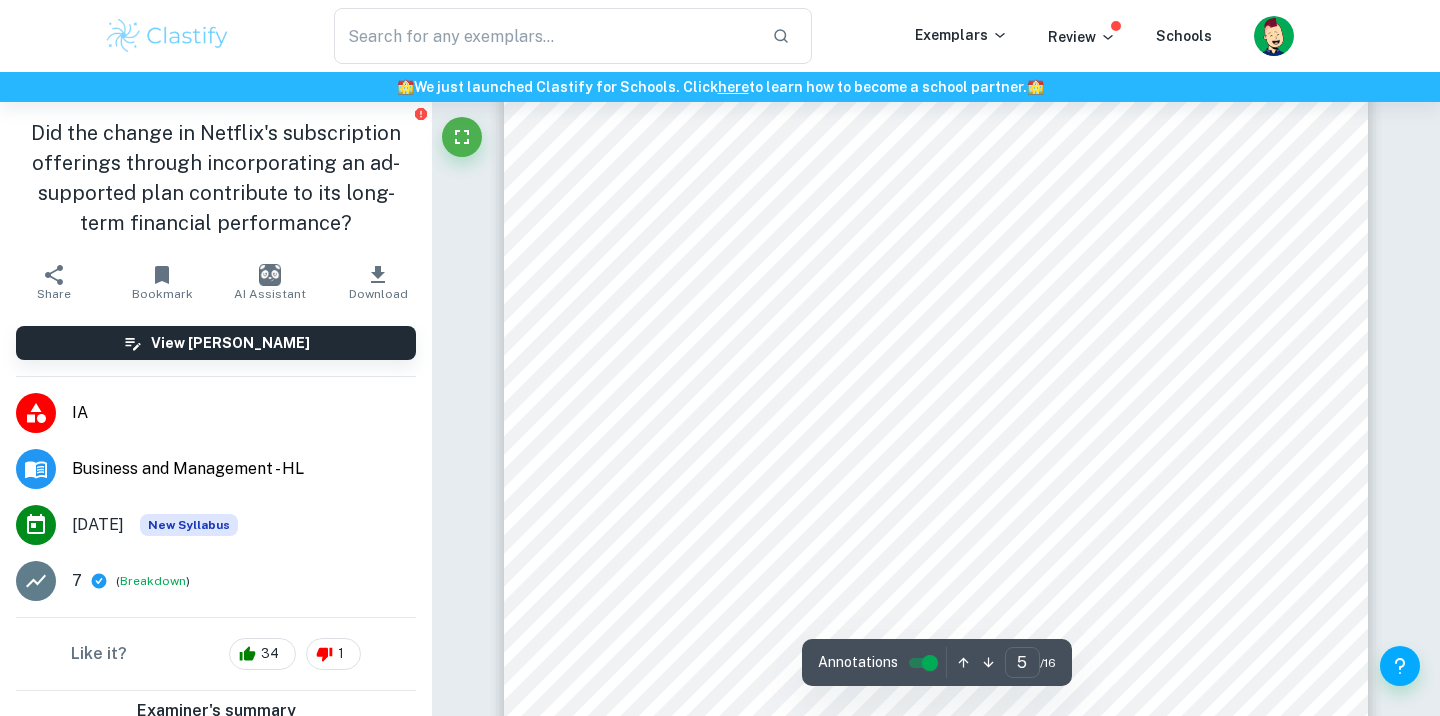 type on "4" 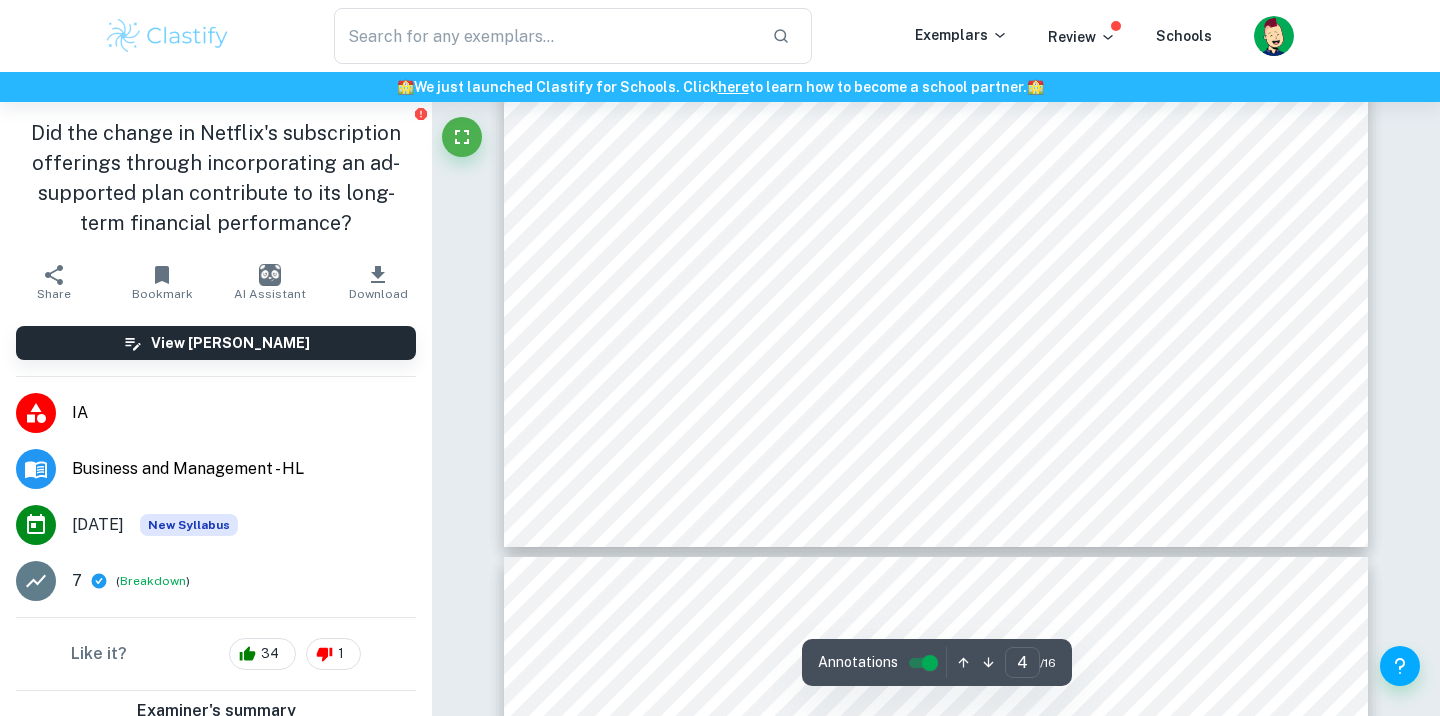 scroll, scrollTop: 3693, scrollLeft: 0, axis: vertical 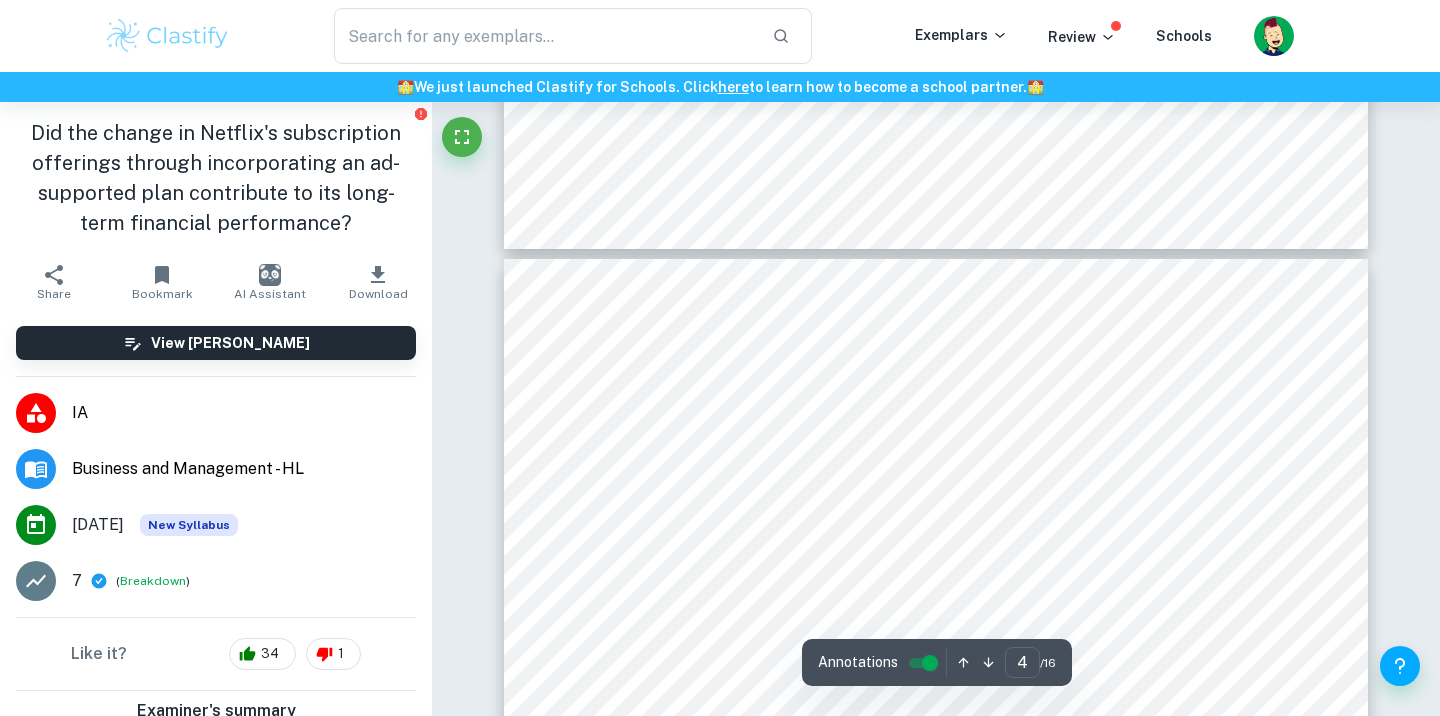 click on "Download" at bounding box center (378, 282) 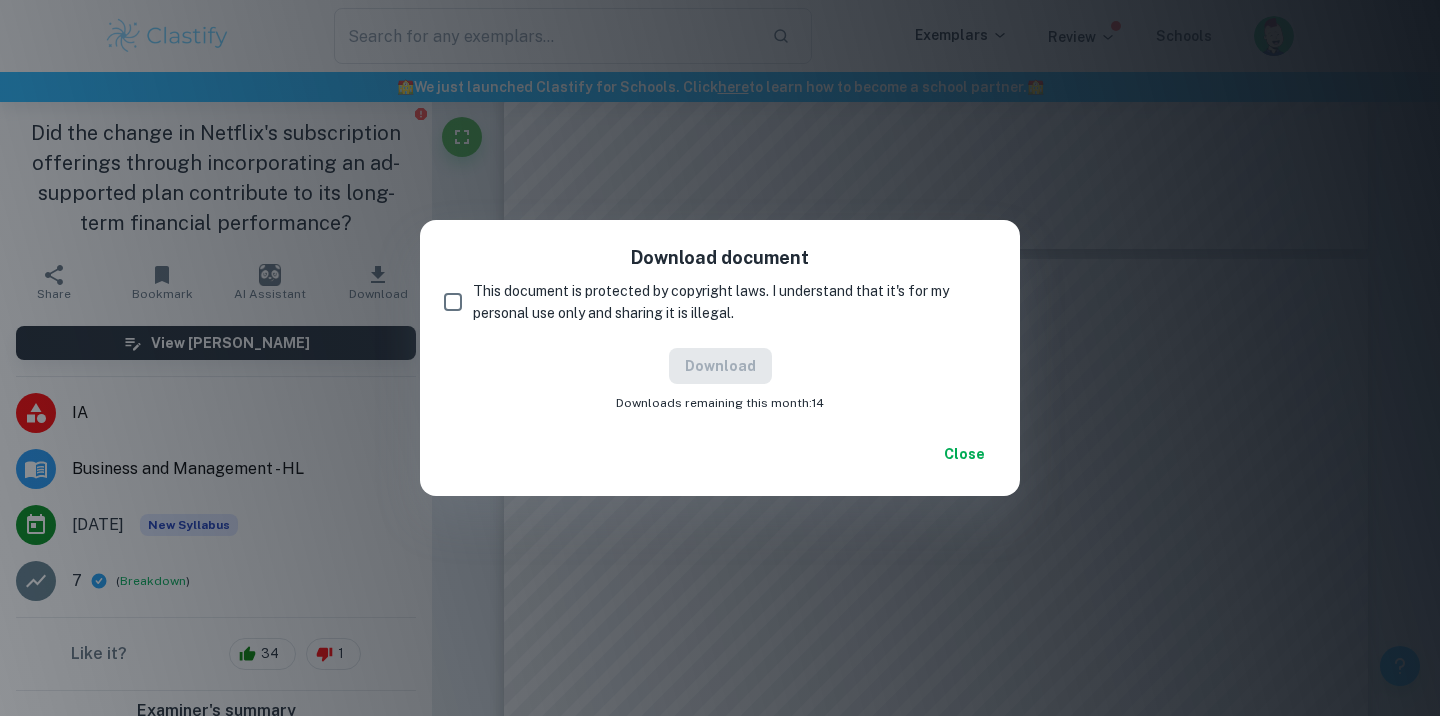 click on "This document is protected by copyright laws. I understand that it's for my personal use only and sharing it is illegal." at bounding box center [726, 302] 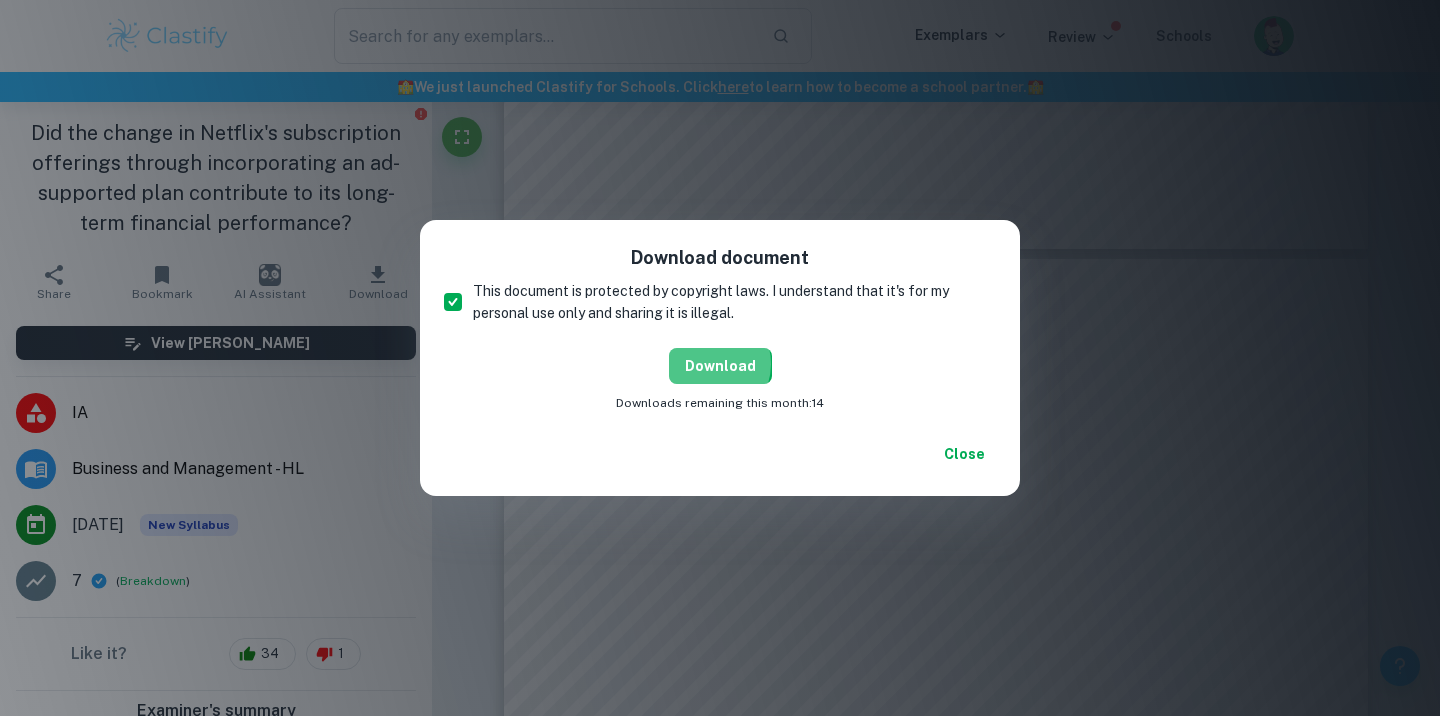 click on "Download" at bounding box center (720, 366) 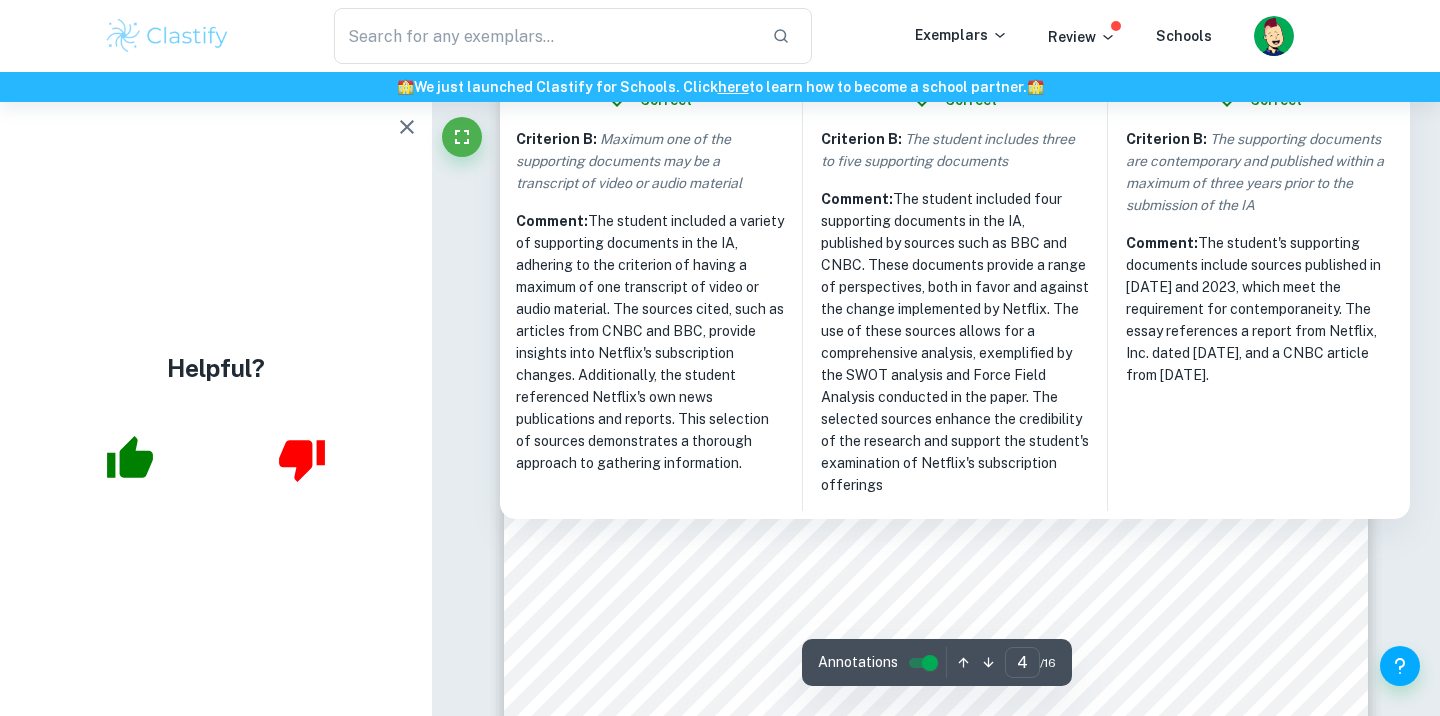 scroll, scrollTop: 4034, scrollLeft: 0, axis: vertical 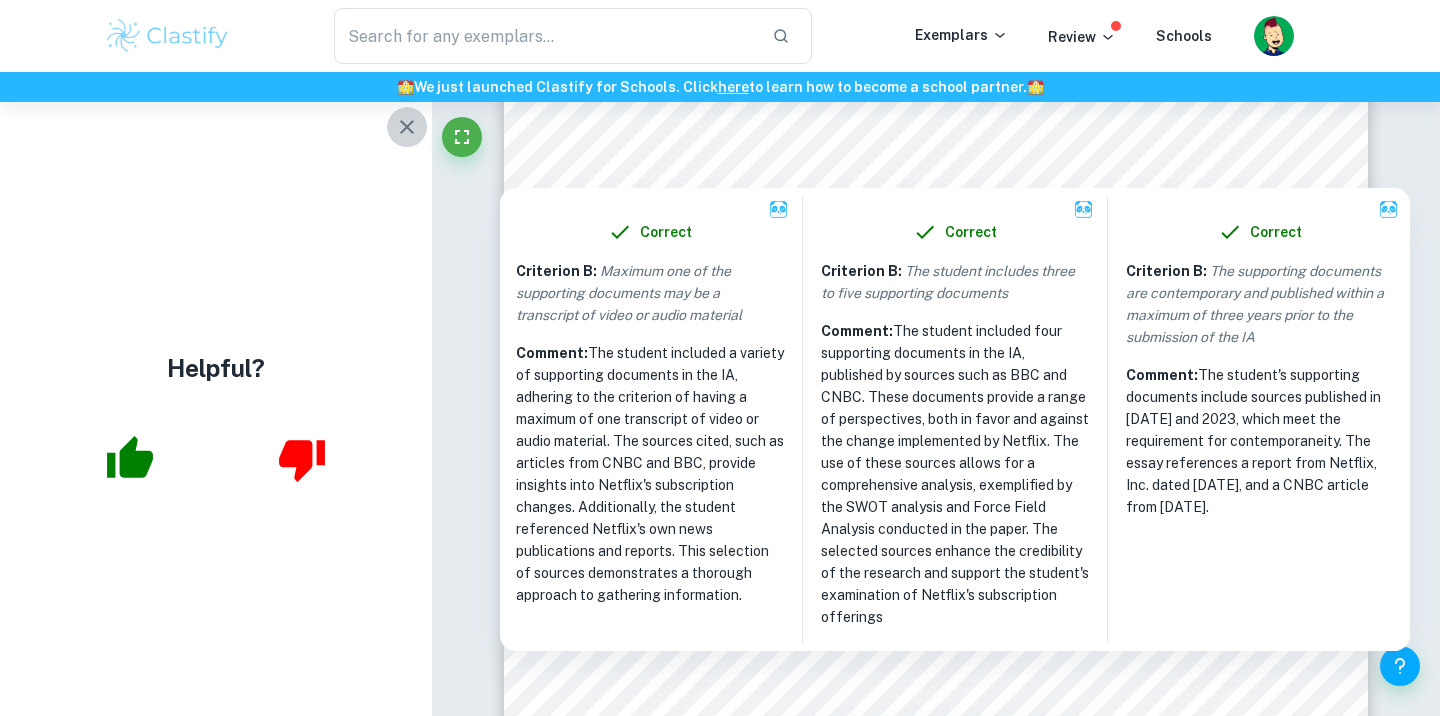 click 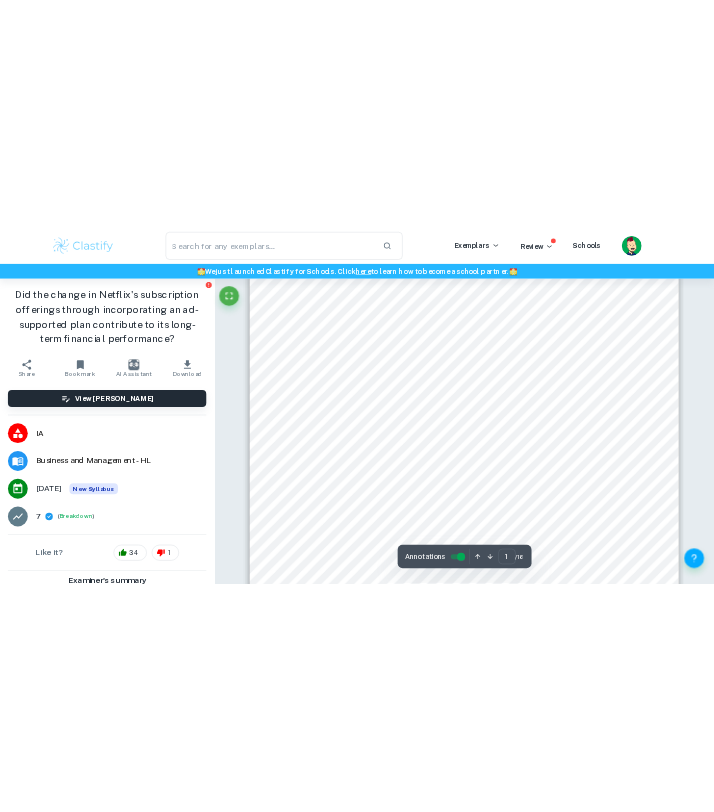 scroll, scrollTop: 0, scrollLeft: 0, axis: both 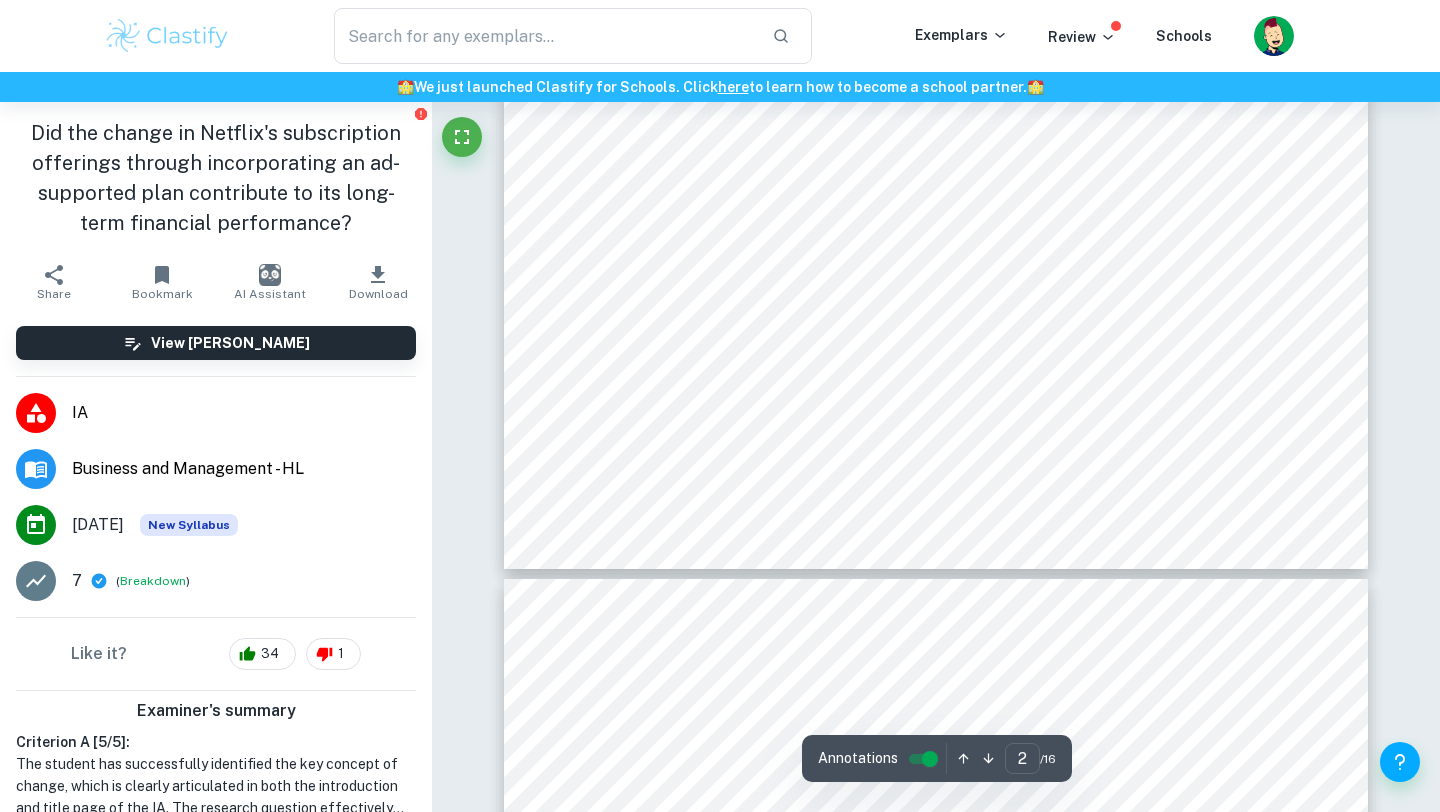 type on "3" 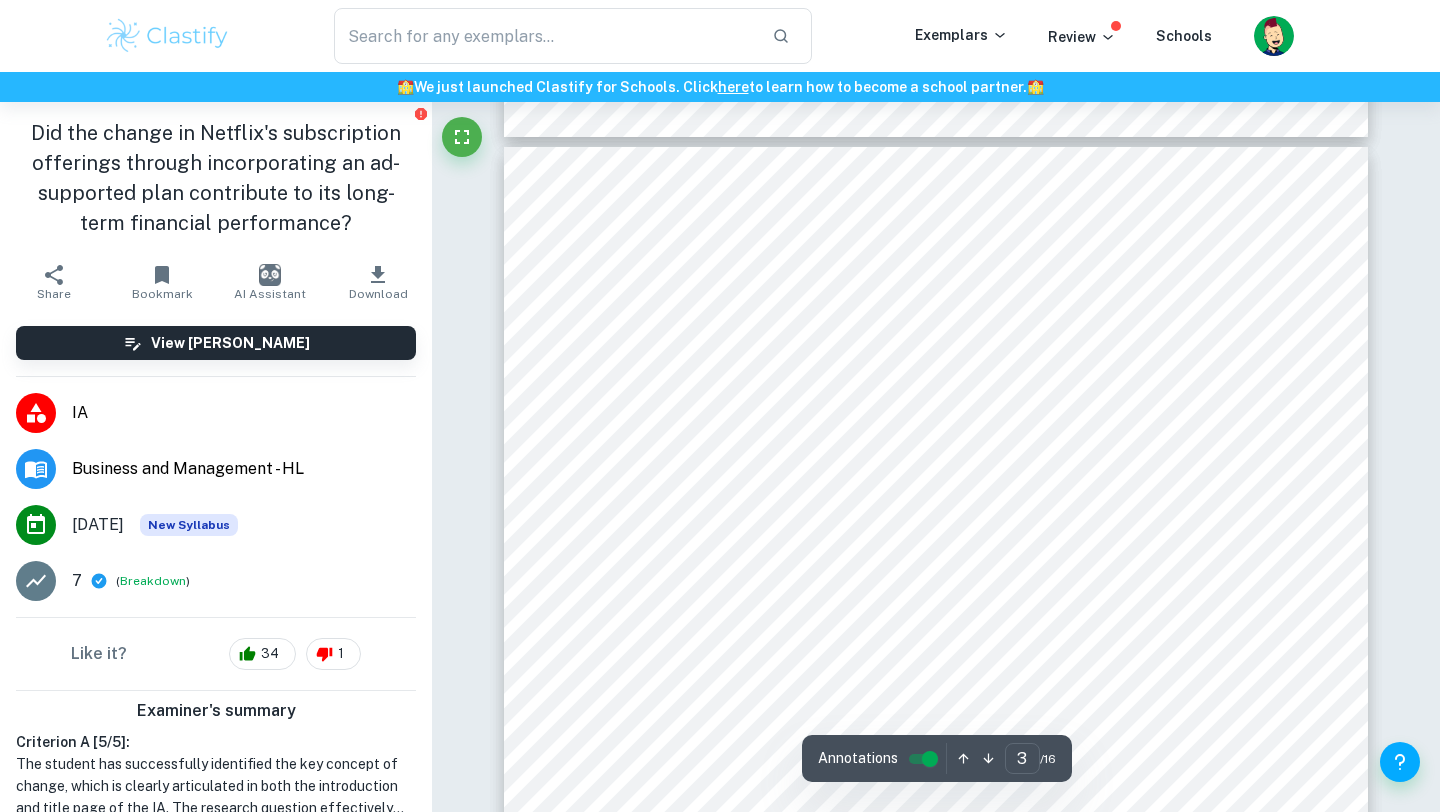 scroll, scrollTop: 2589, scrollLeft: 0, axis: vertical 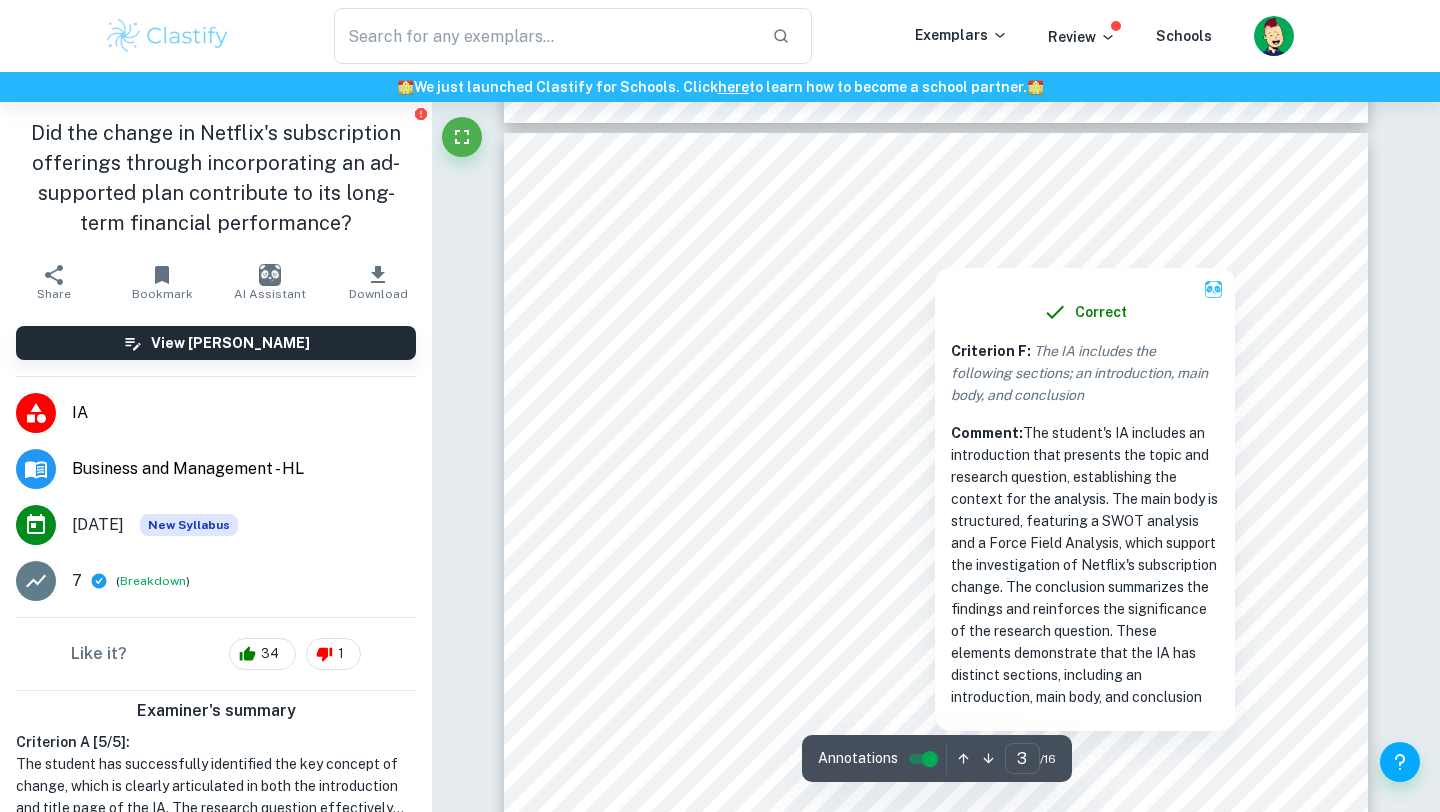 click at bounding box center [935, 249] 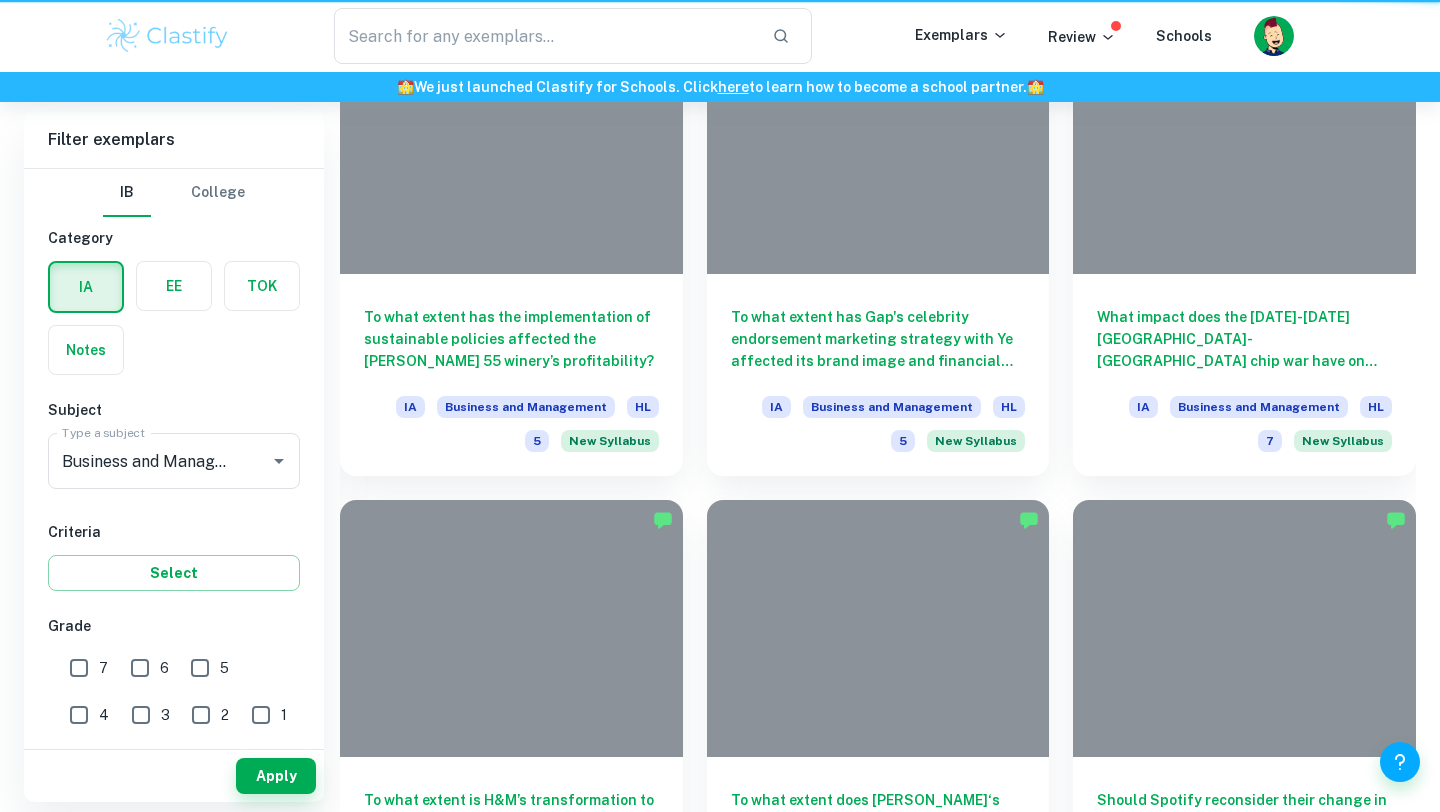 scroll, scrollTop: 611, scrollLeft: 0, axis: vertical 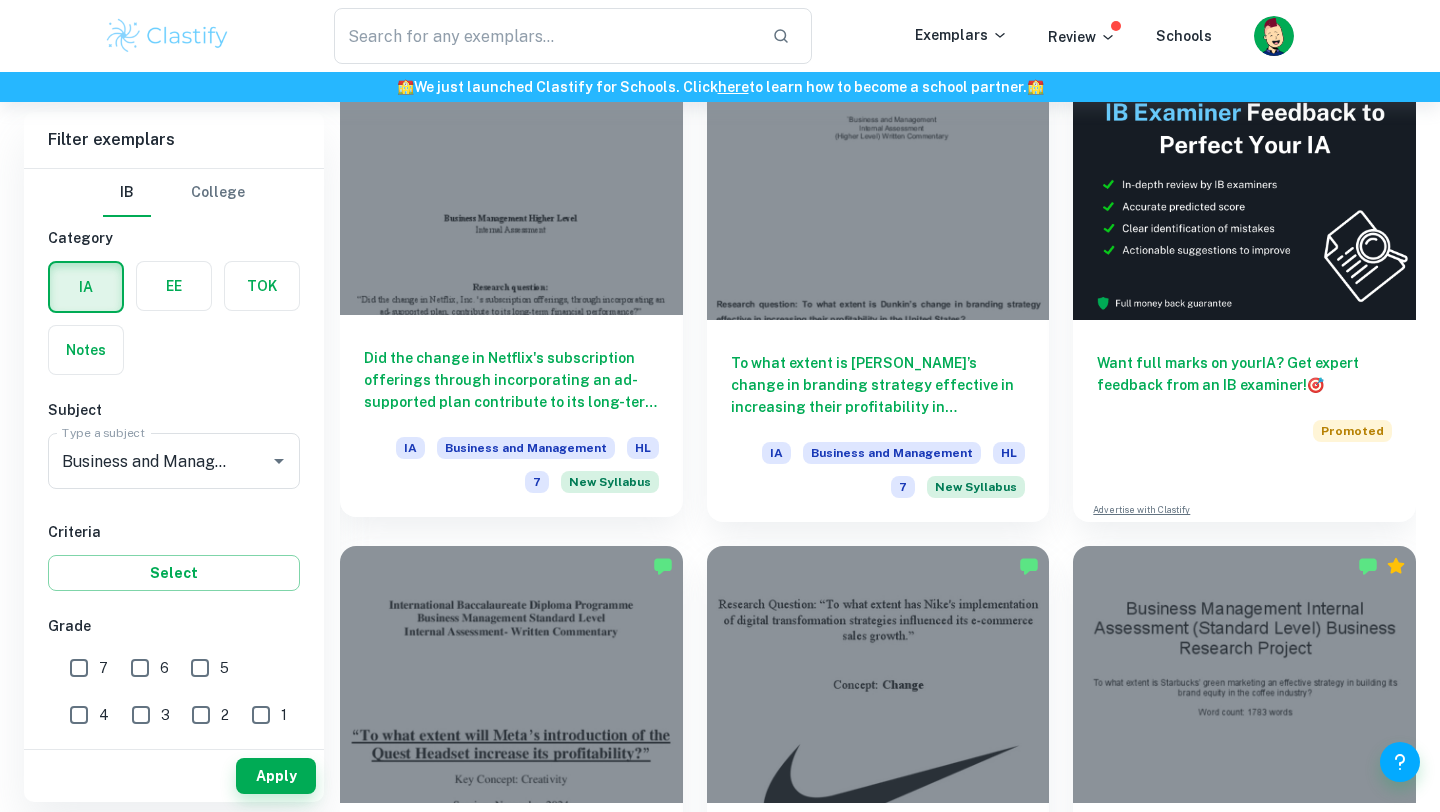 click at bounding box center (511, 186) 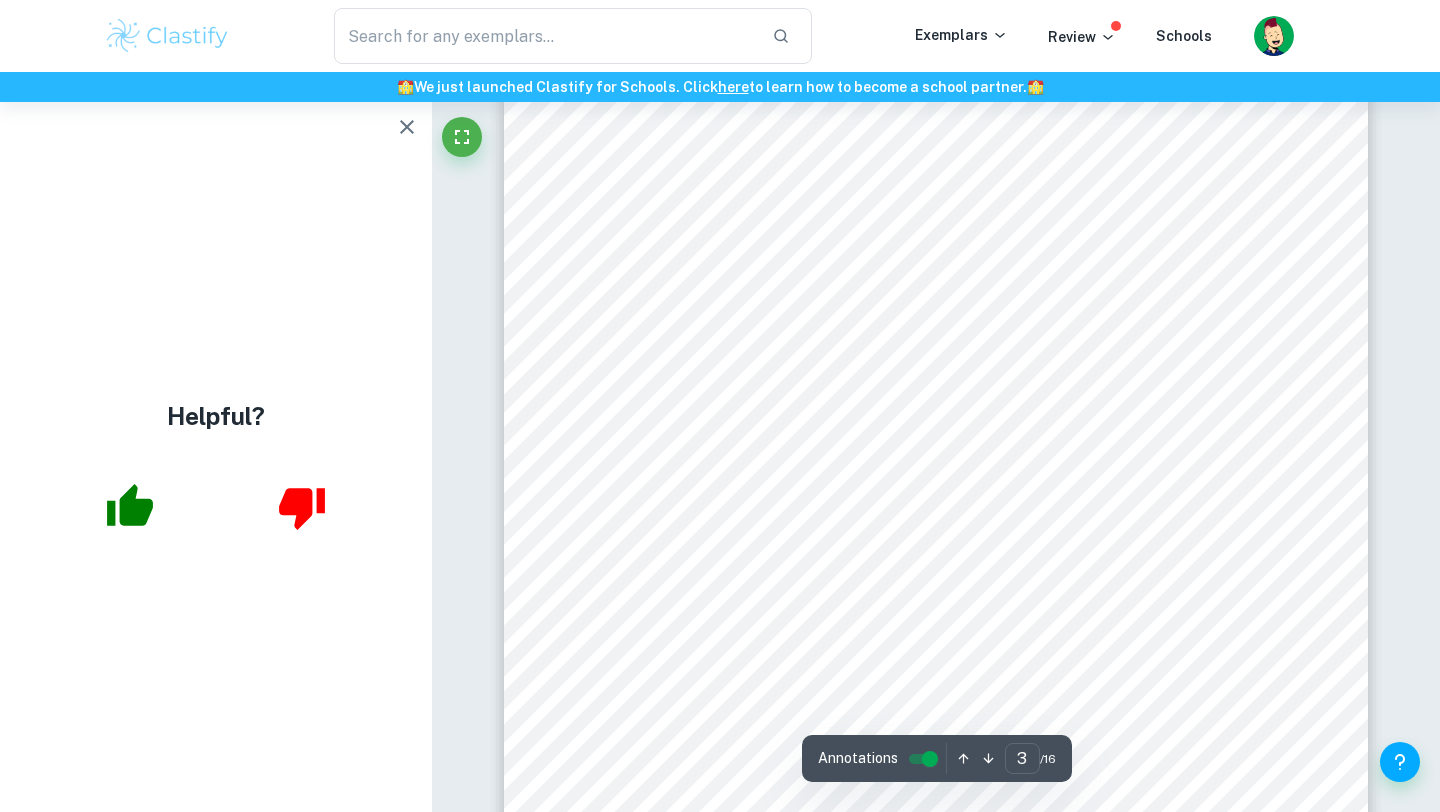 scroll, scrollTop: 3218, scrollLeft: 0, axis: vertical 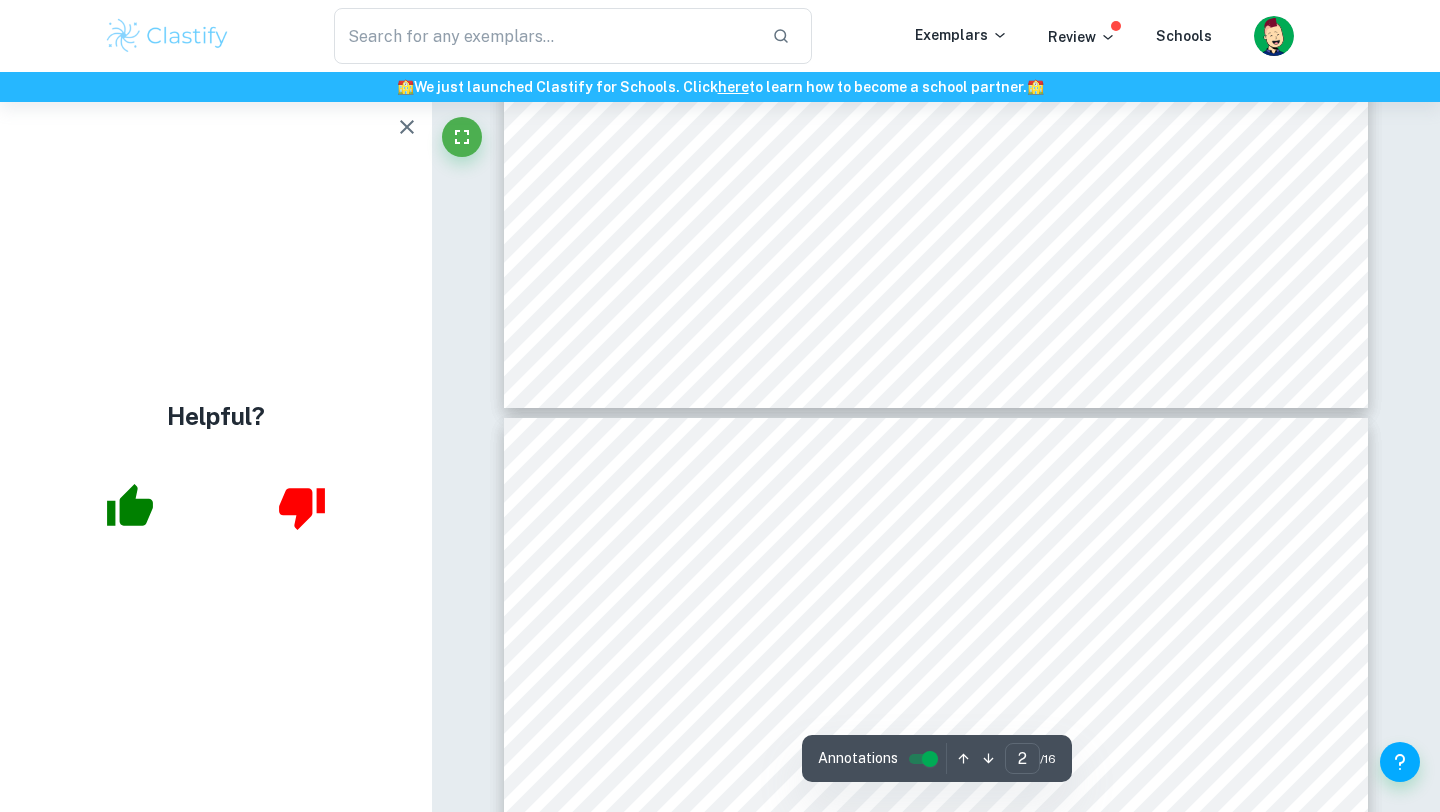 type on "3" 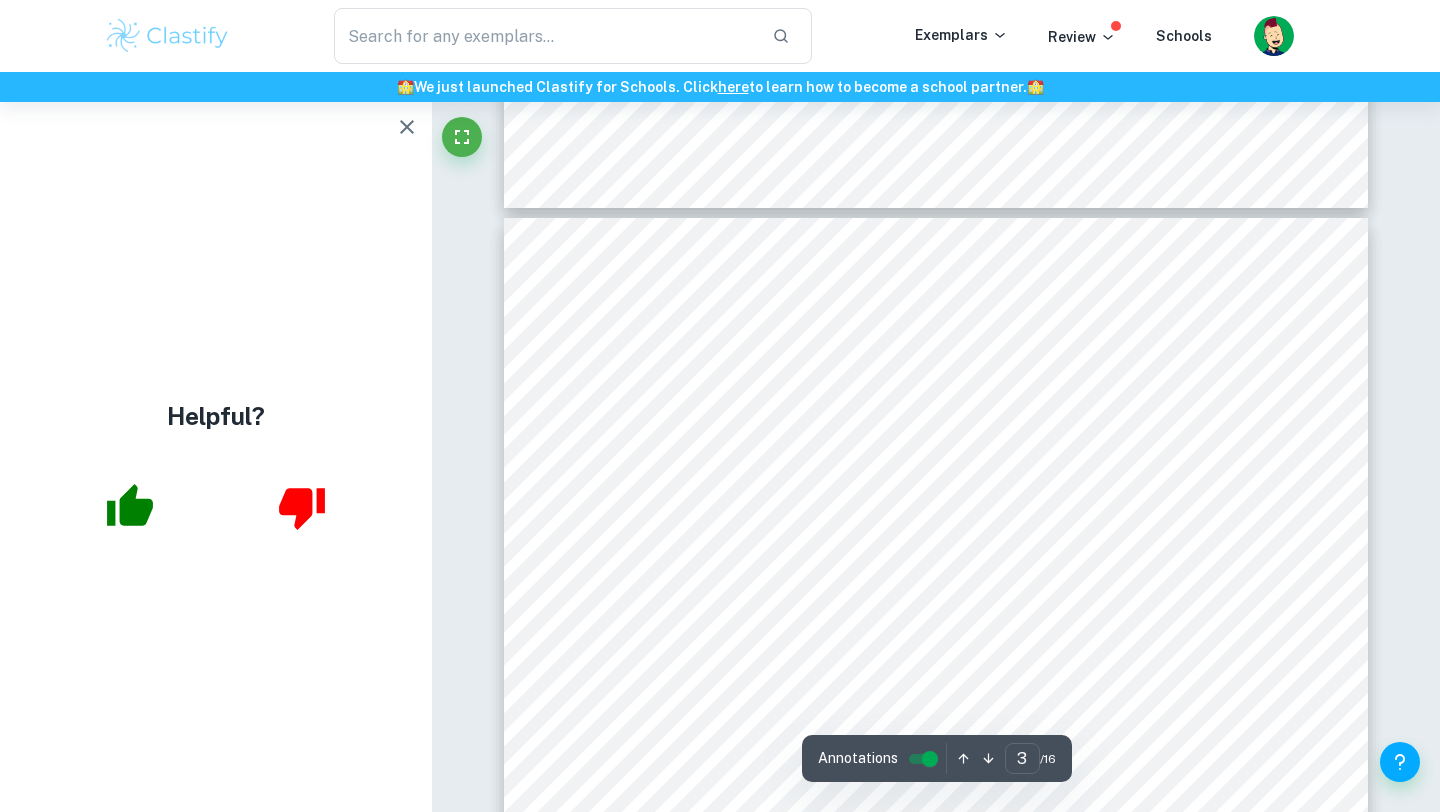 scroll, scrollTop: 2532, scrollLeft: 0, axis: vertical 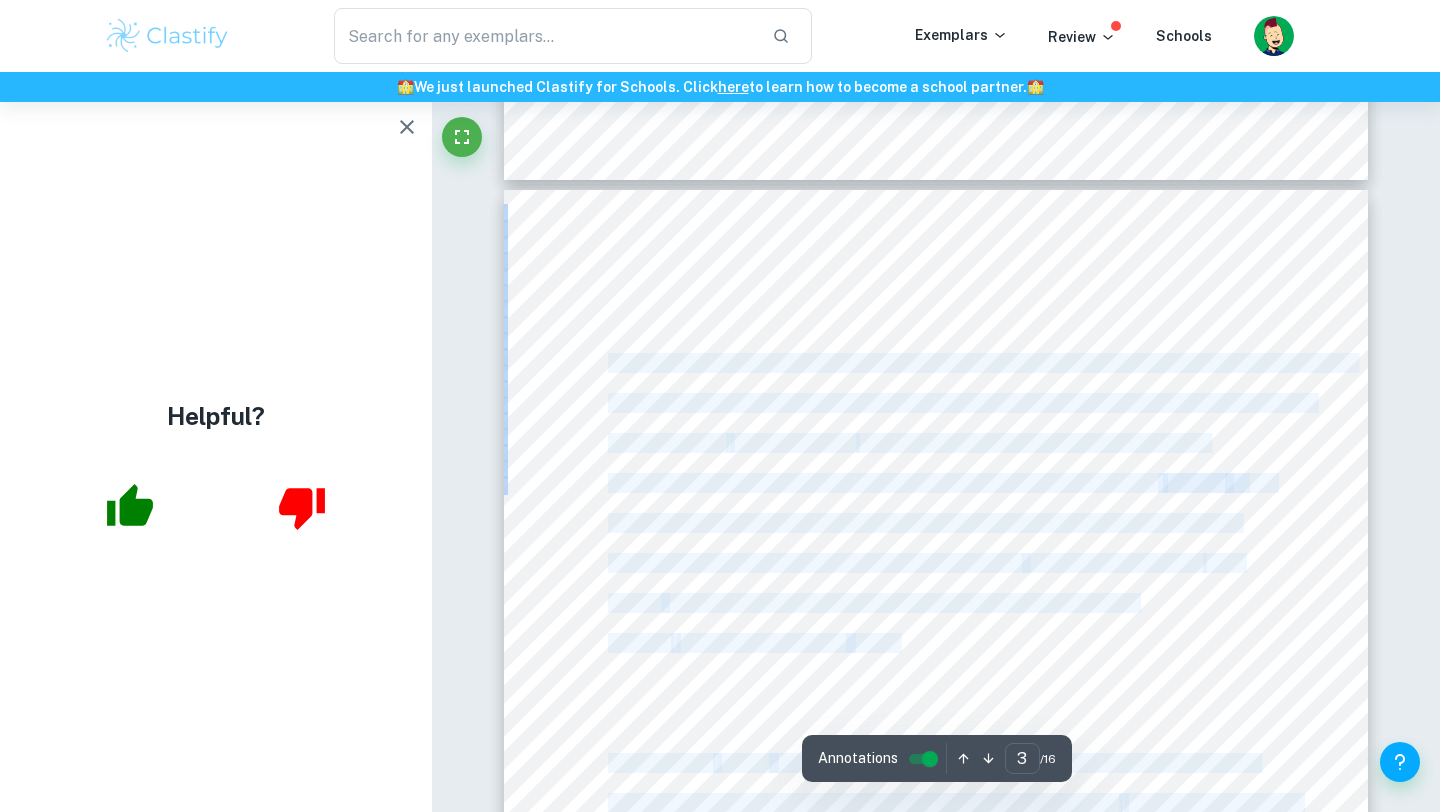drag, startPoint x: 831, startPoint y: 350, endPoint x: 609, endPoint y: 364, distance: 222.44101 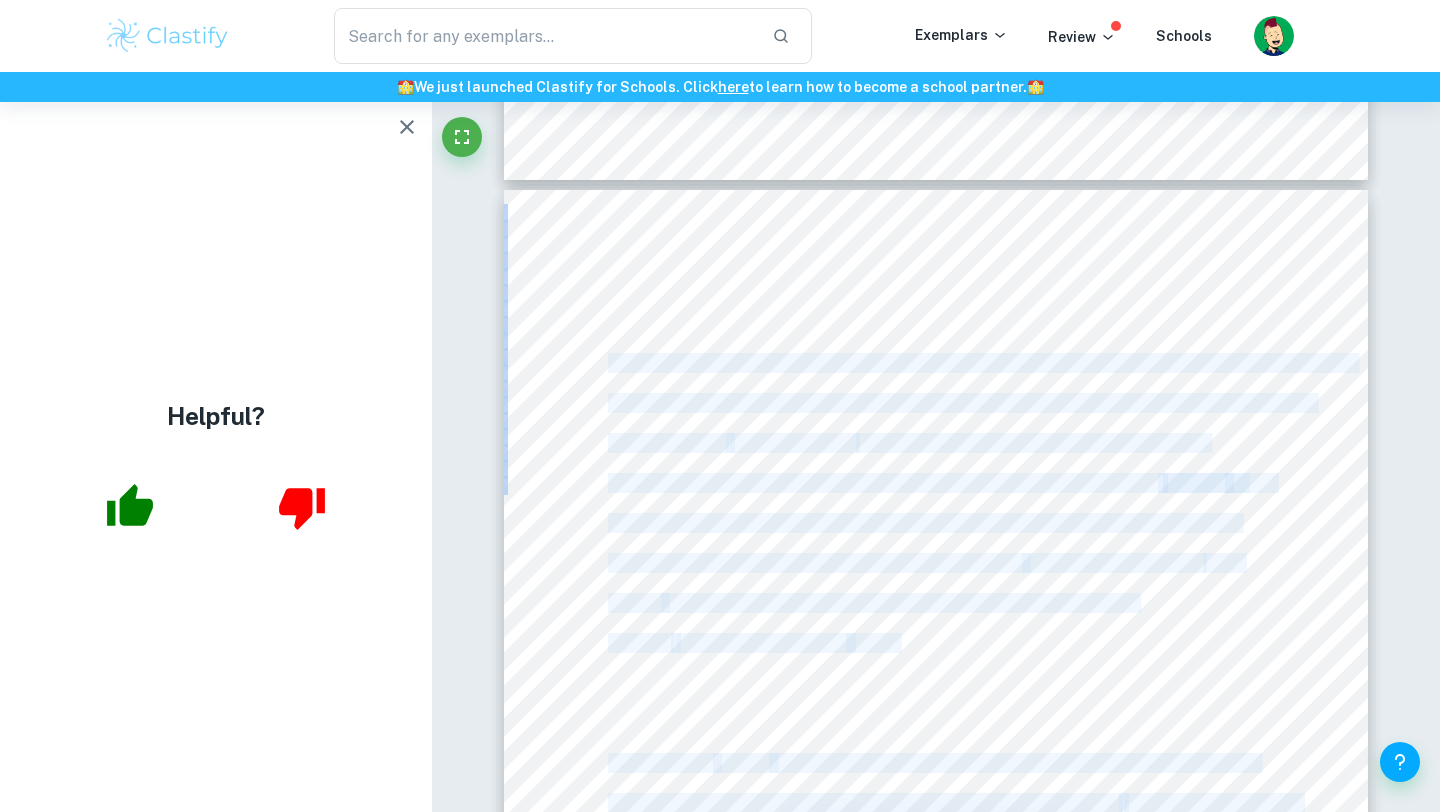 copy on "Netflix, Inc. is an online streaming service founded in [DATE] by [PERSON_NAME] and [PERSON_NAME] that offers shows and movies available to watch instantly in exchange for monthly subscription fees   (Fukunaga, 2023) . It reported having 247 million paying subscribers worldwide in the third quarter of 2023 ([PERSON_NAME], 2023). However, in [DATE], Netflix   changed   its subscription offerings, incorporating a new ad-supported cheaper plan while increasing the prices of its original offerings, impacting current customers   (SD1: Netflix, Inc., 2023) . This change   was implemented in [DATE], initially receiving particularly negative reactions   (SD2: [PERSON_NAME], 2023) . The concept of   change   is at the essence of the paper as the collective Unique Selling Point of the streaming industry was eliminating the advert experience of cable TV   (SD2: [PERSON_NAME], 2023).   The current state of streaming pushed many companies like Netflix to   change   to advertisements to drive revenue amidst slow subscriber growth ..." 